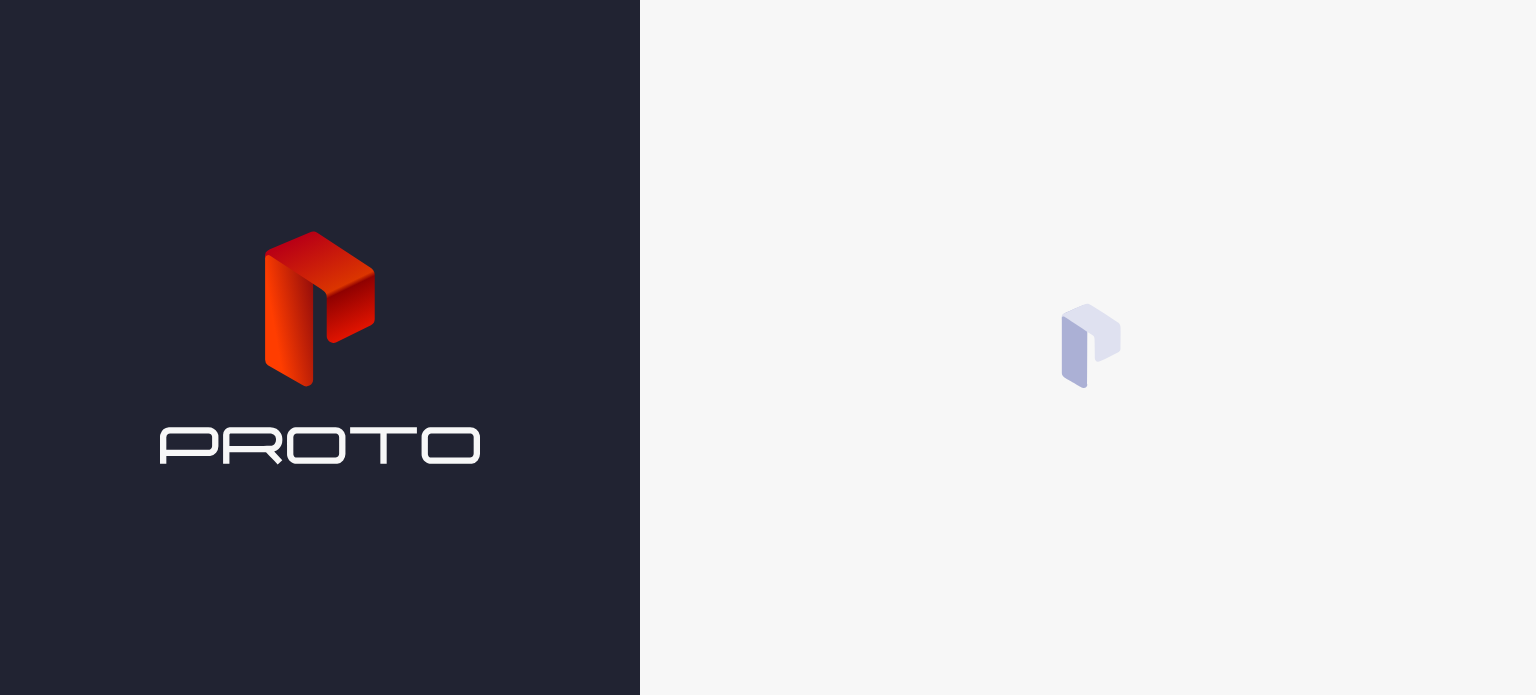 scroll, scrollTop: 0, scrollLeft: 0, axis: both 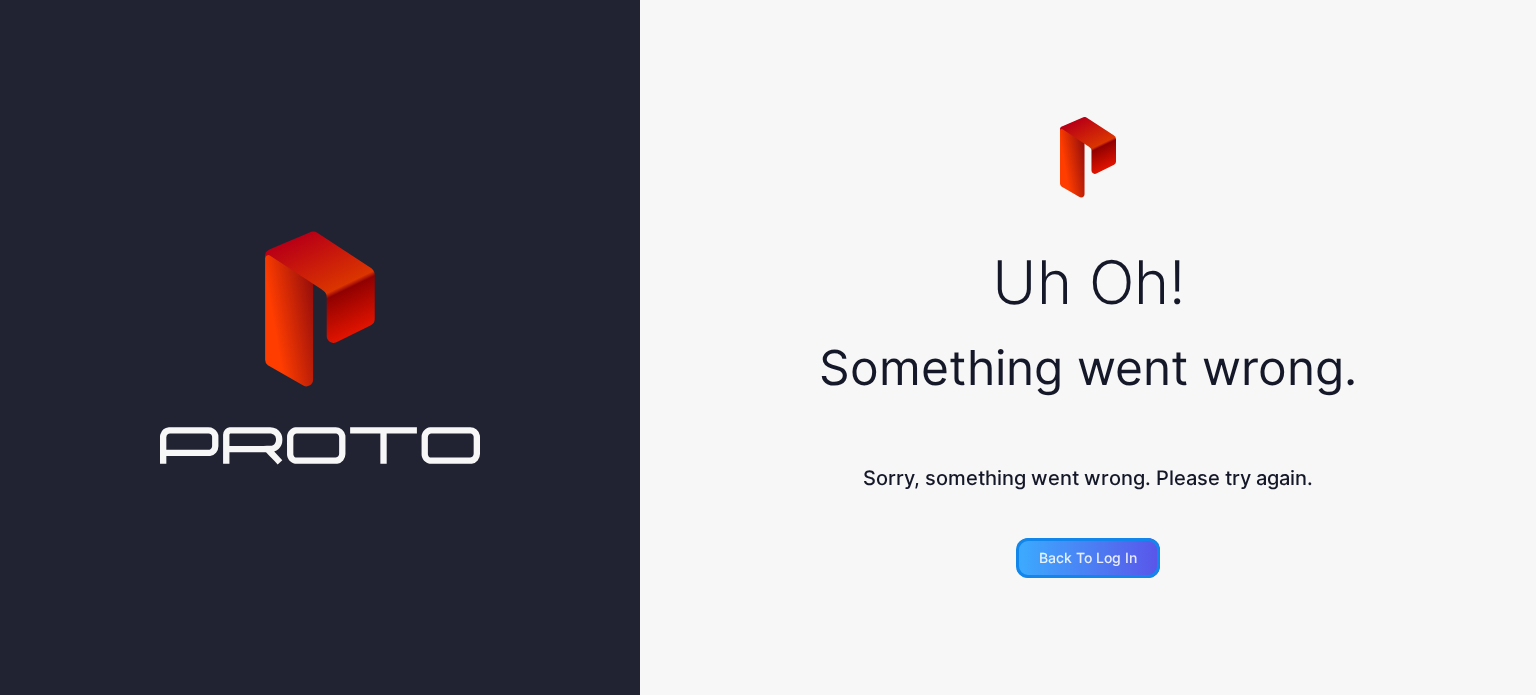 click on "Back to Log In" at bounding box center (1088, 558) 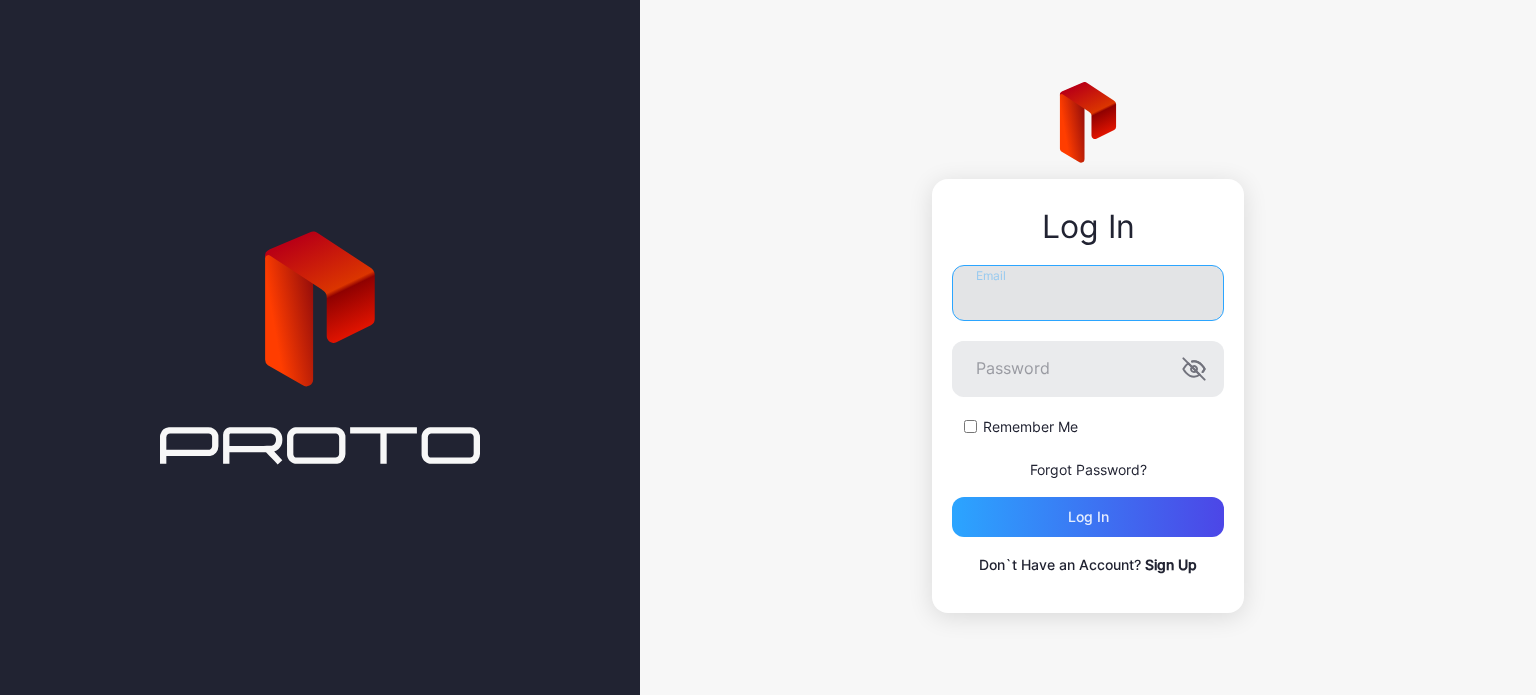 click on "Email" at bounding box center (1088, 293) 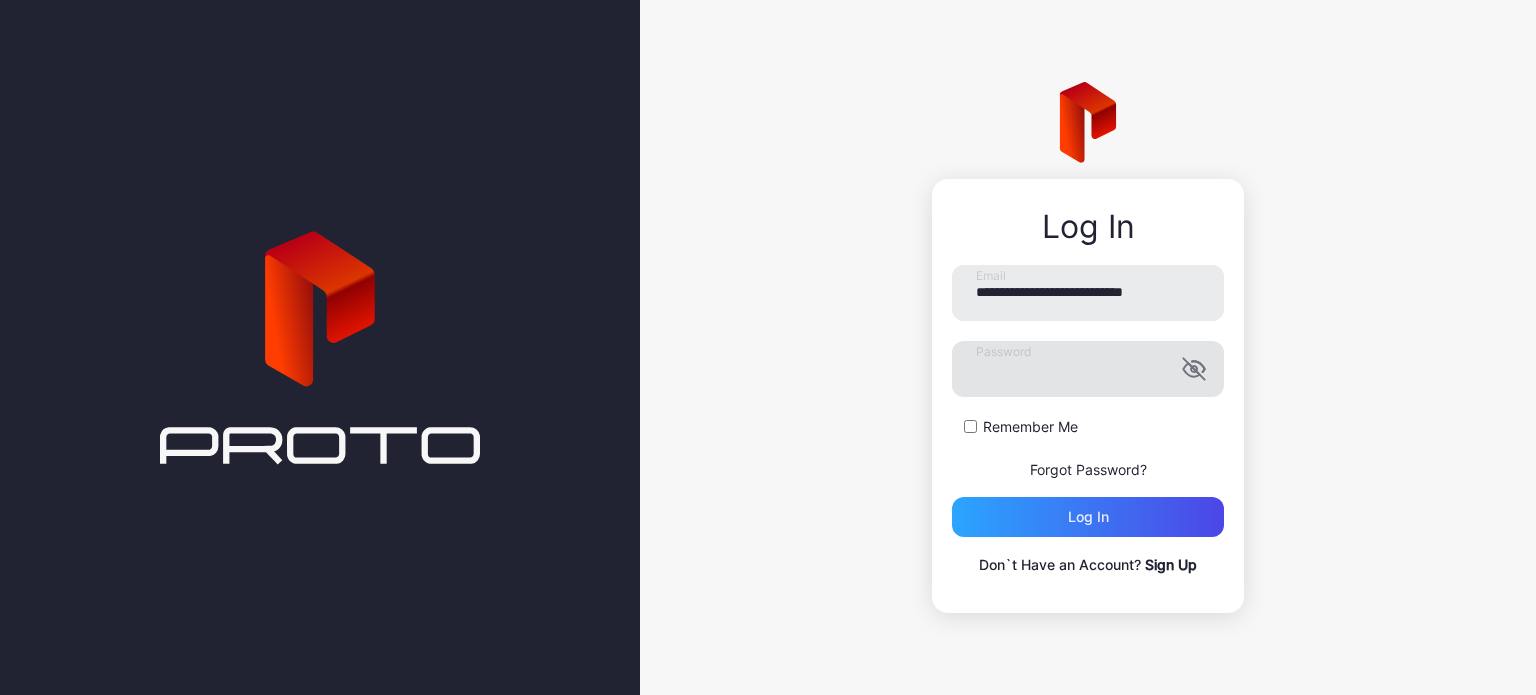 click 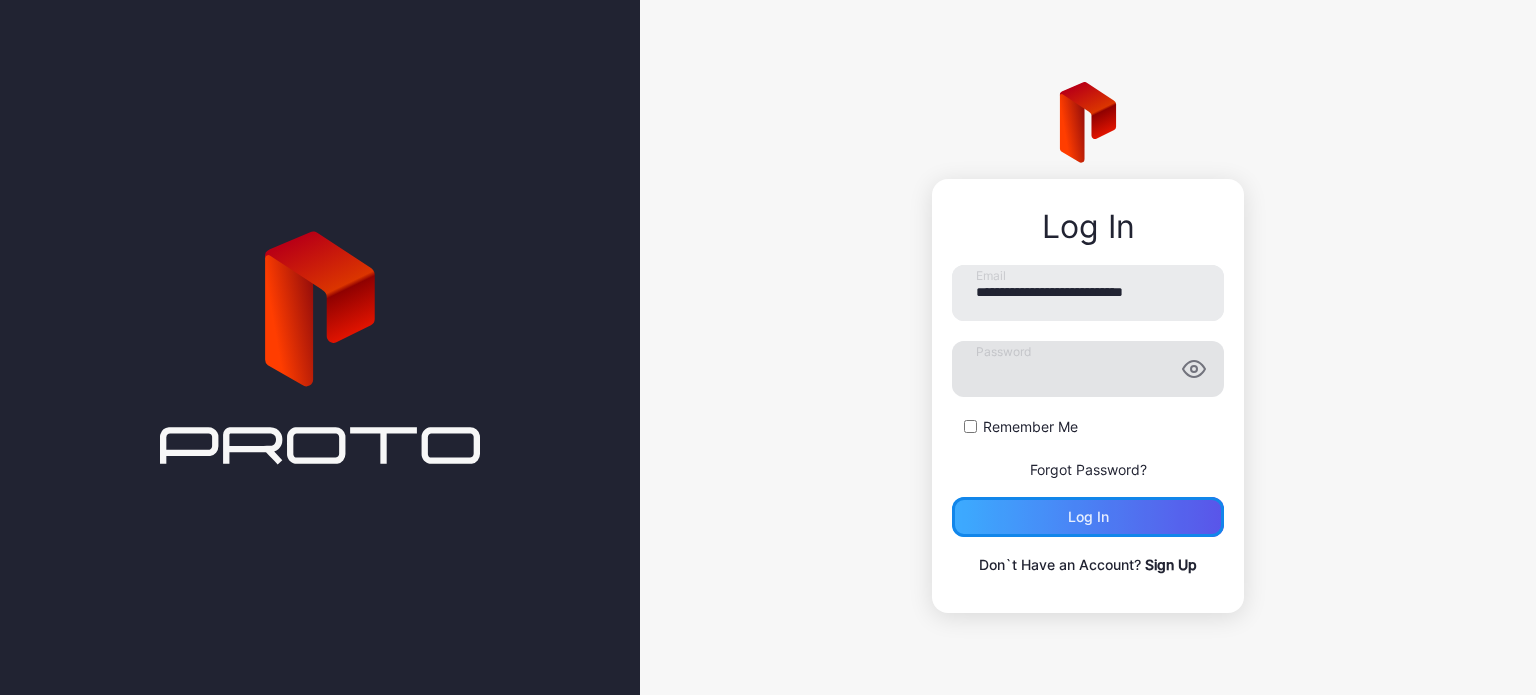 click on "Log in" at bounding box center [1088, 517] 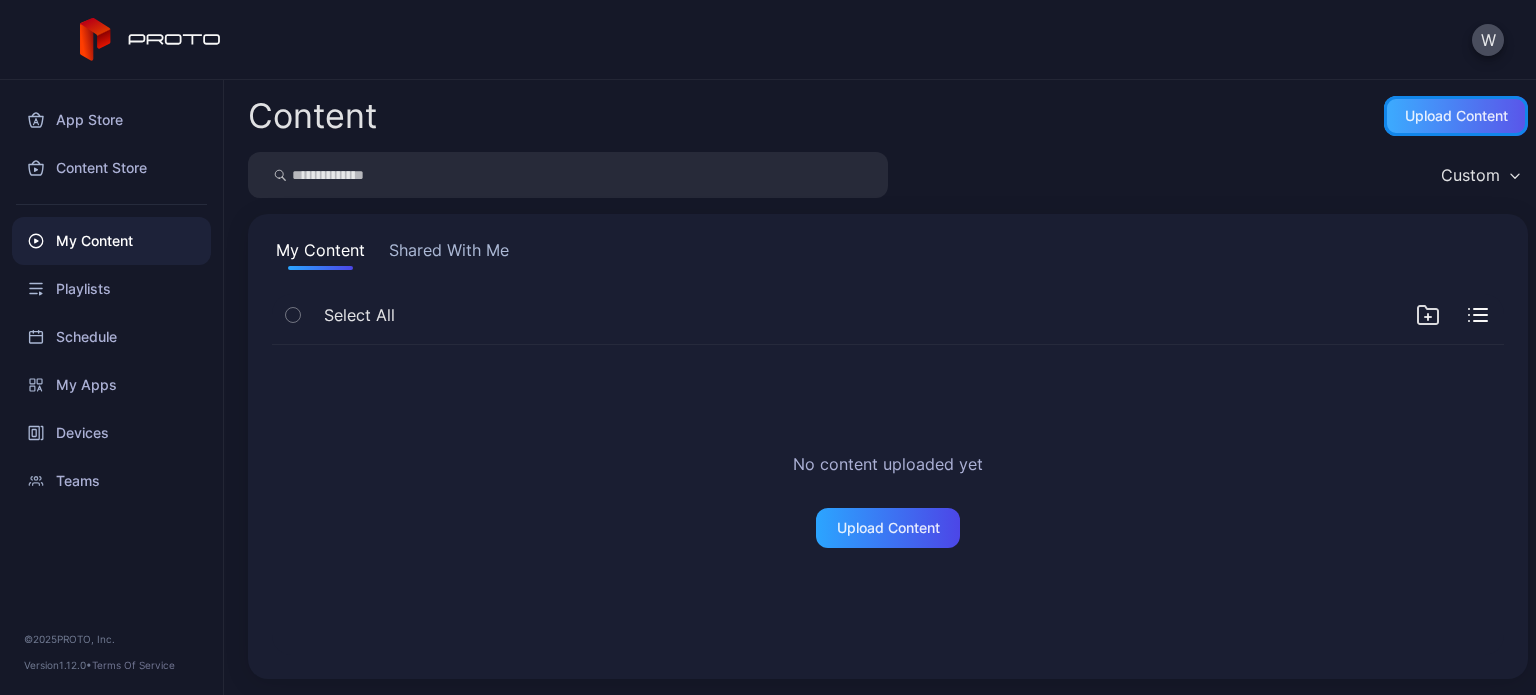 click on "Upload Content" at bounding box center [1456, 116] 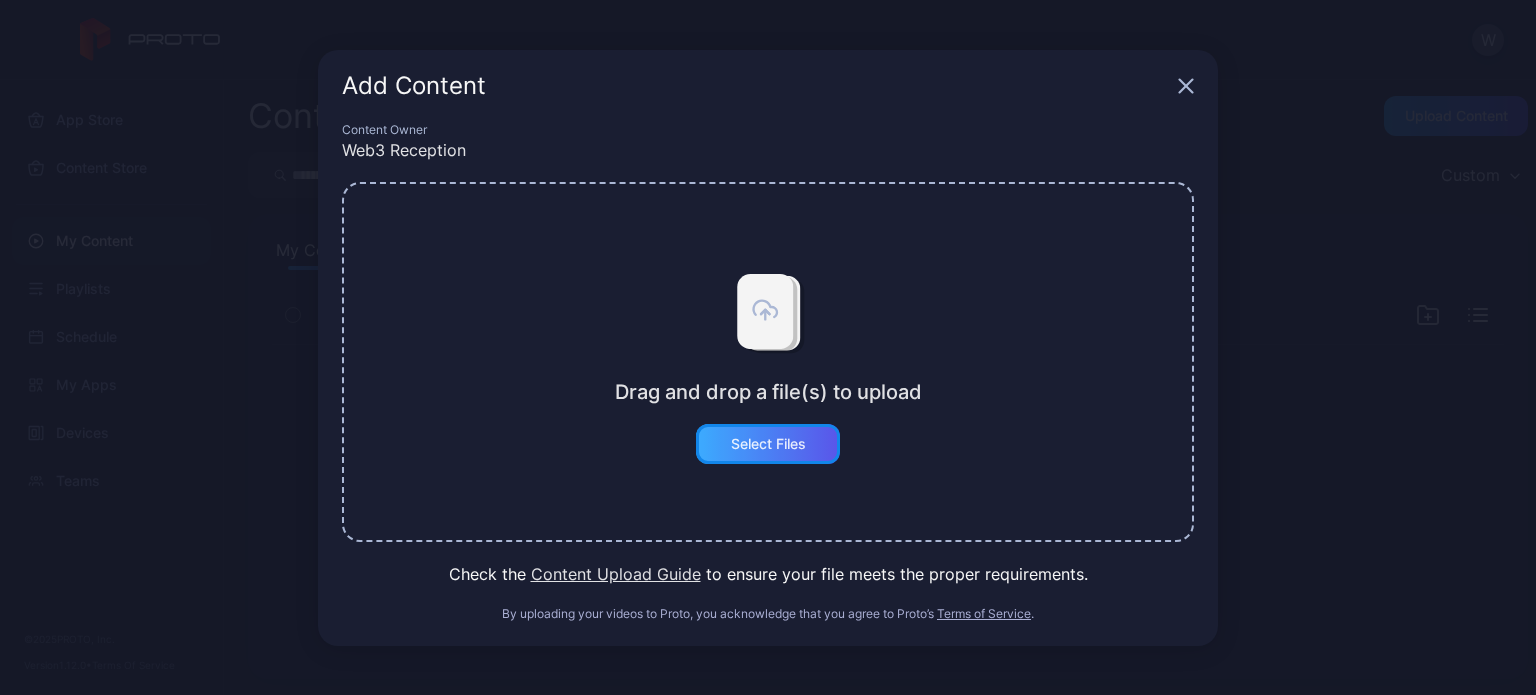 click on "Select Files" at bounding box center (768, 444) 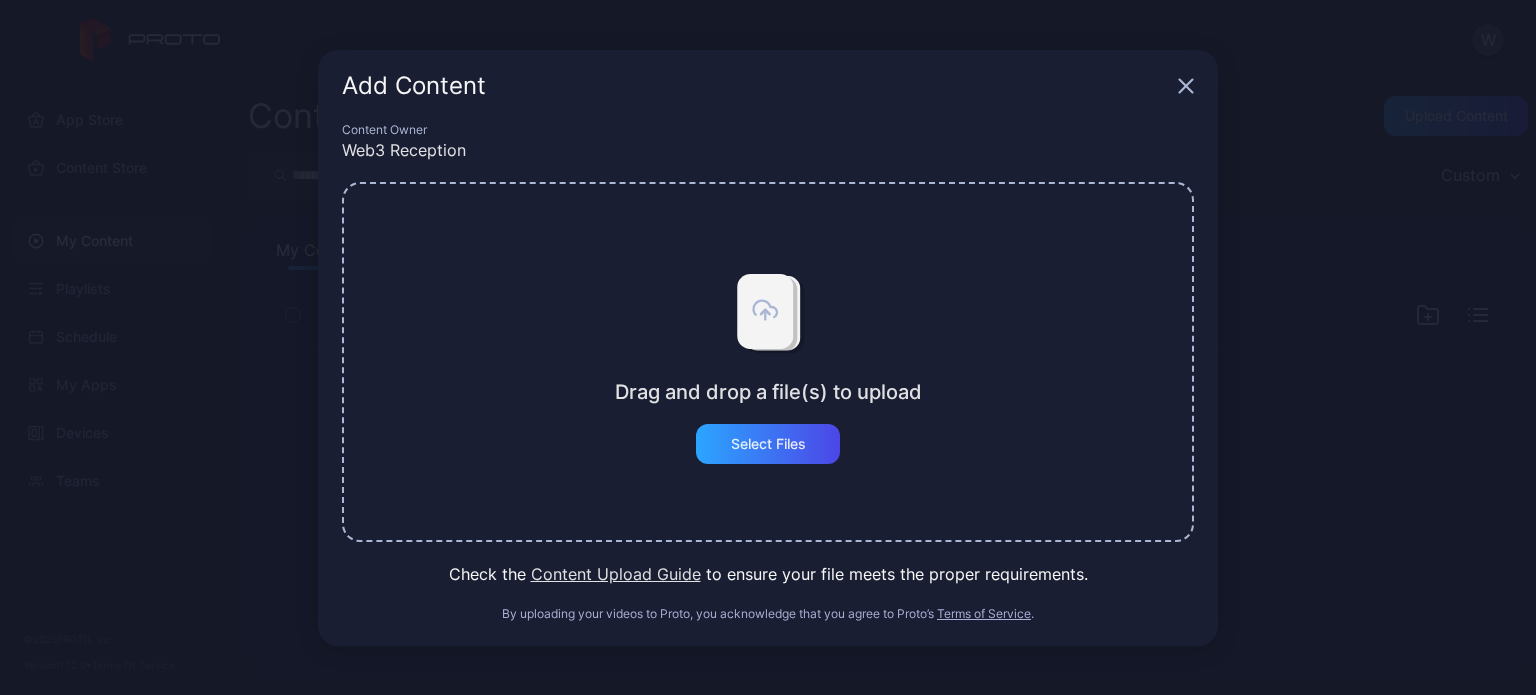 click 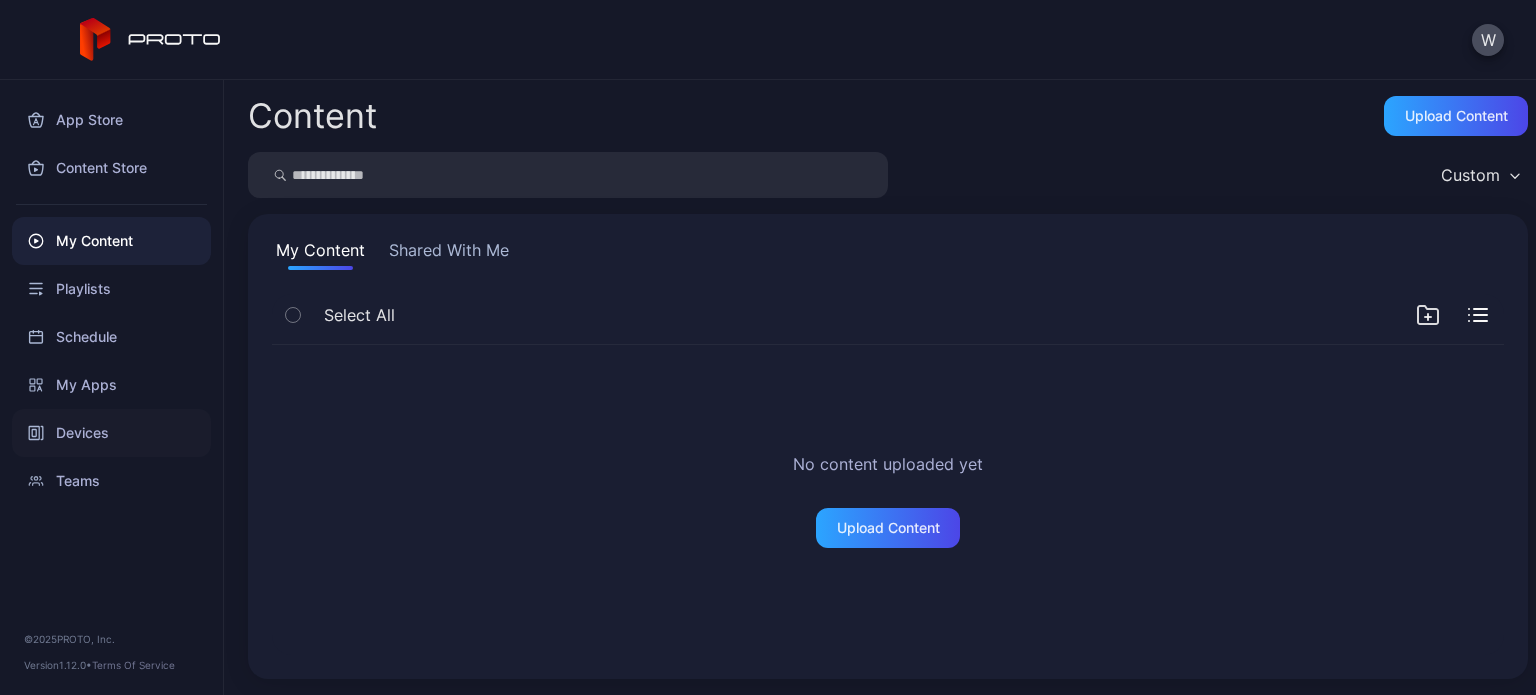 click on "Devices" at bounding box center [111, 433] 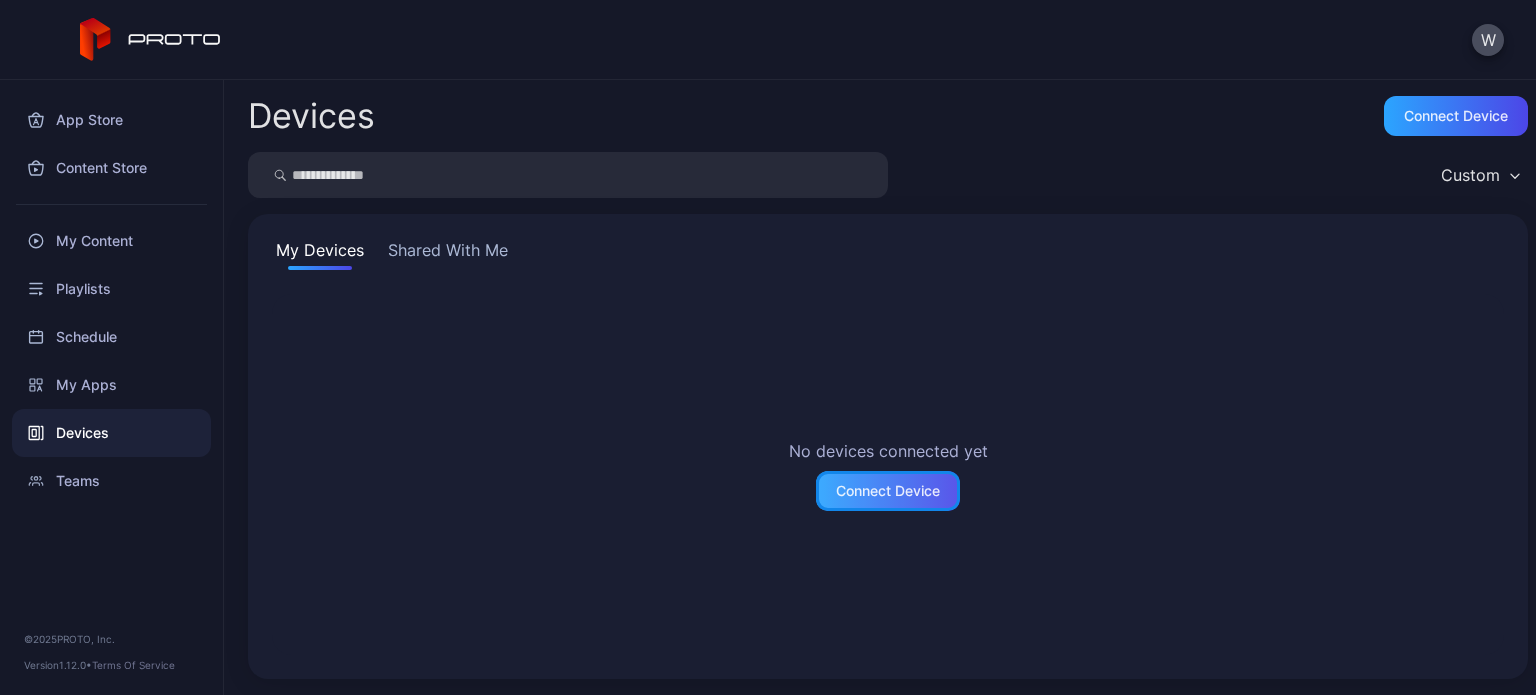 click on "Connect Device" at bounding box center (888, 491) 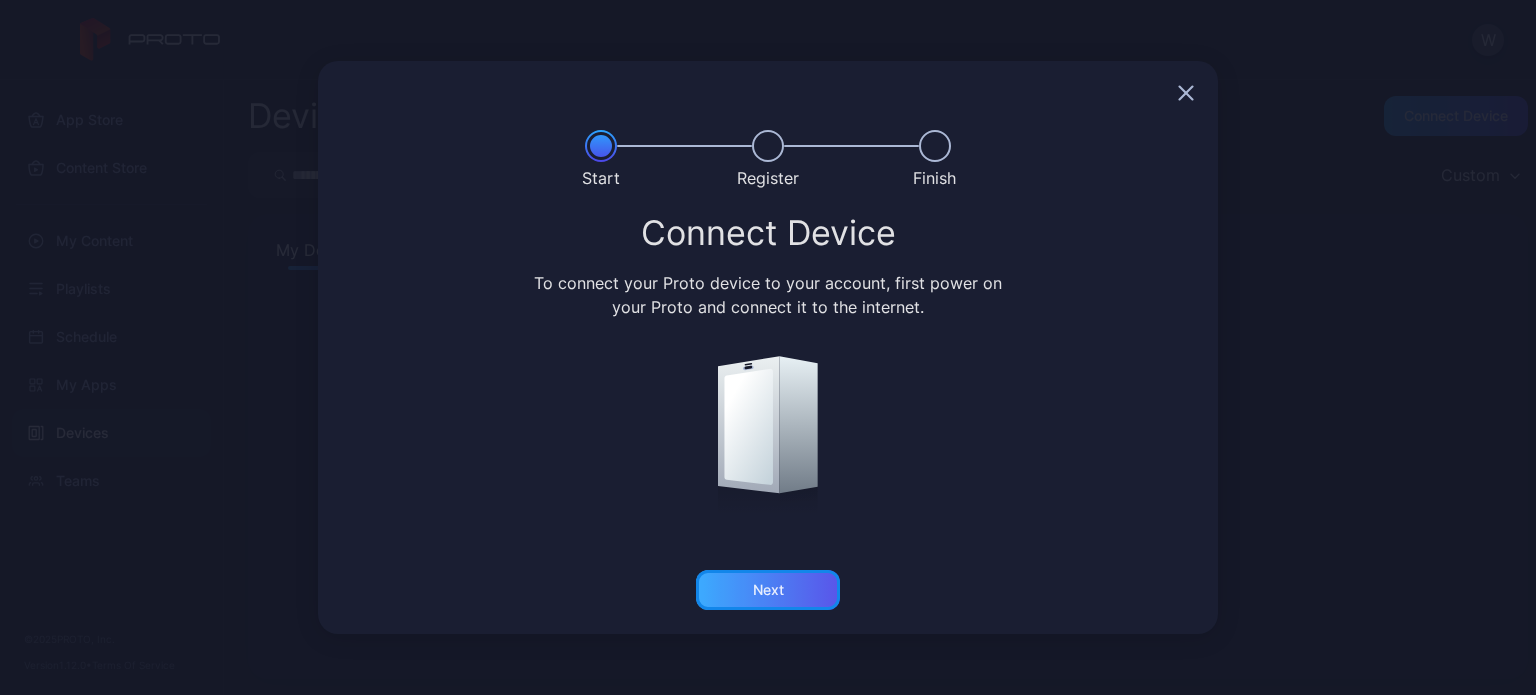 click on "Next" at bounding box center (768, 590) 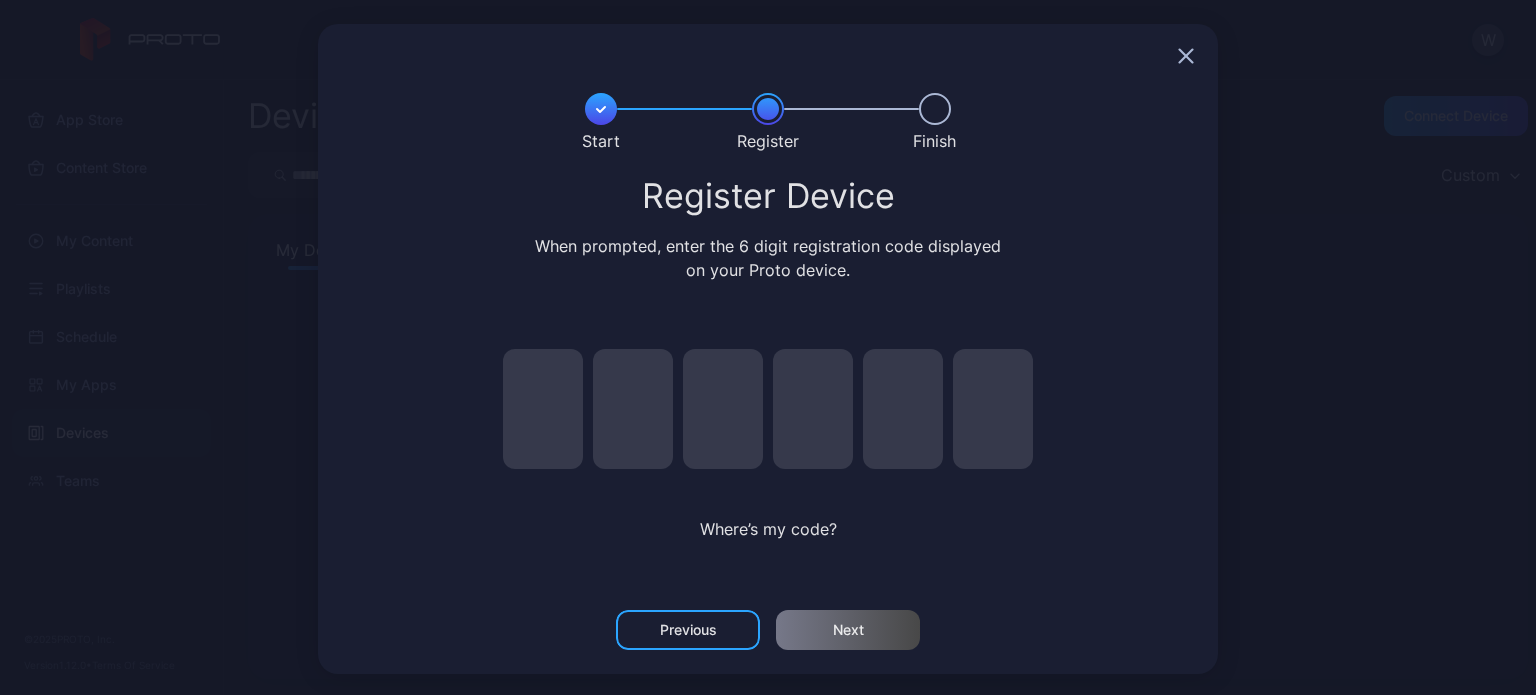 click at bounding box center [543, 409] 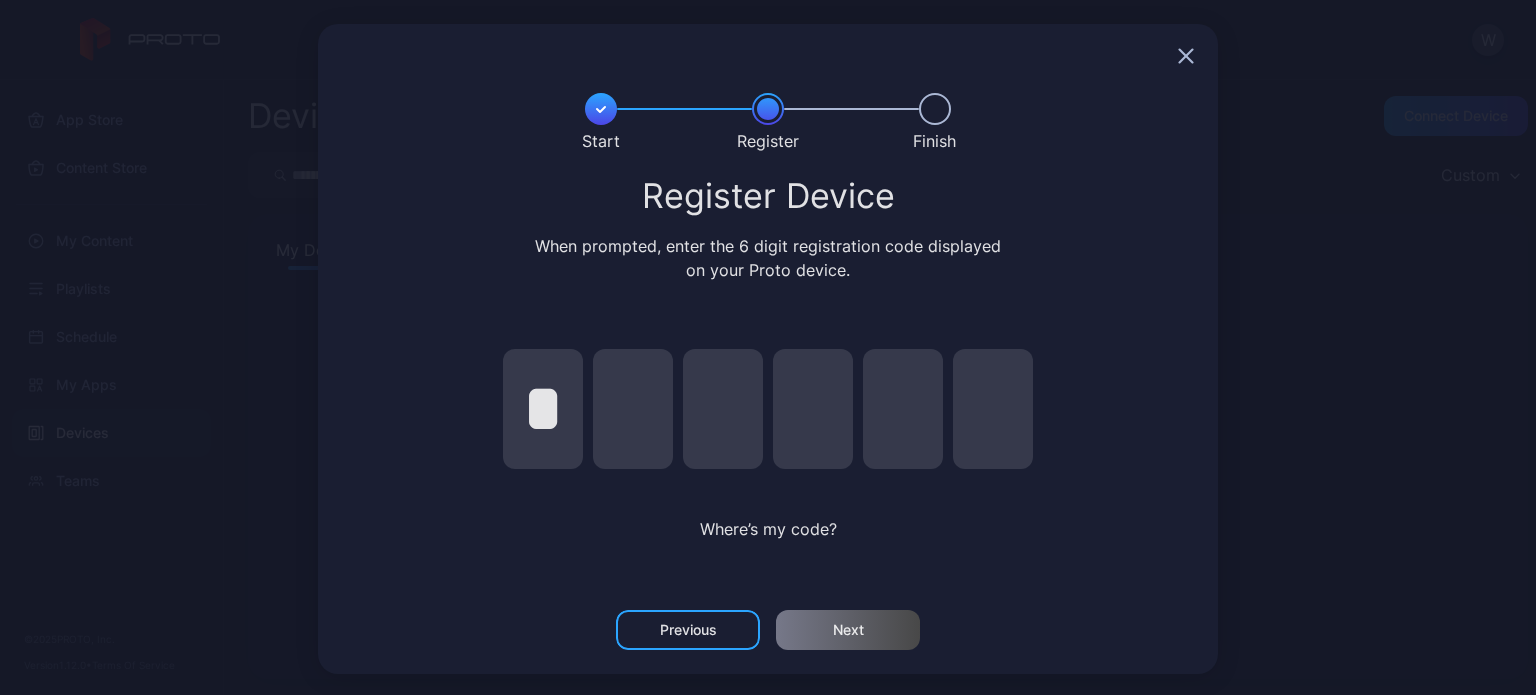 type on "*" 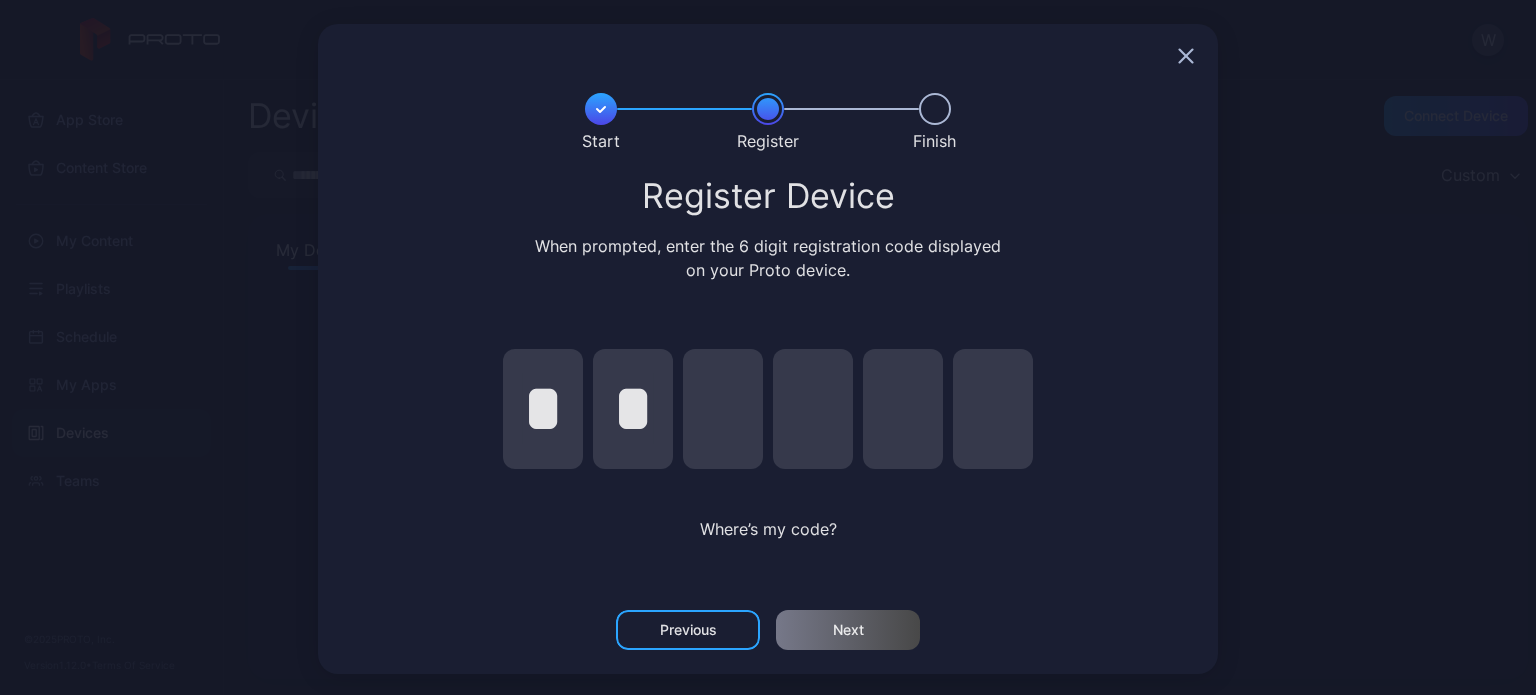 type on "*" 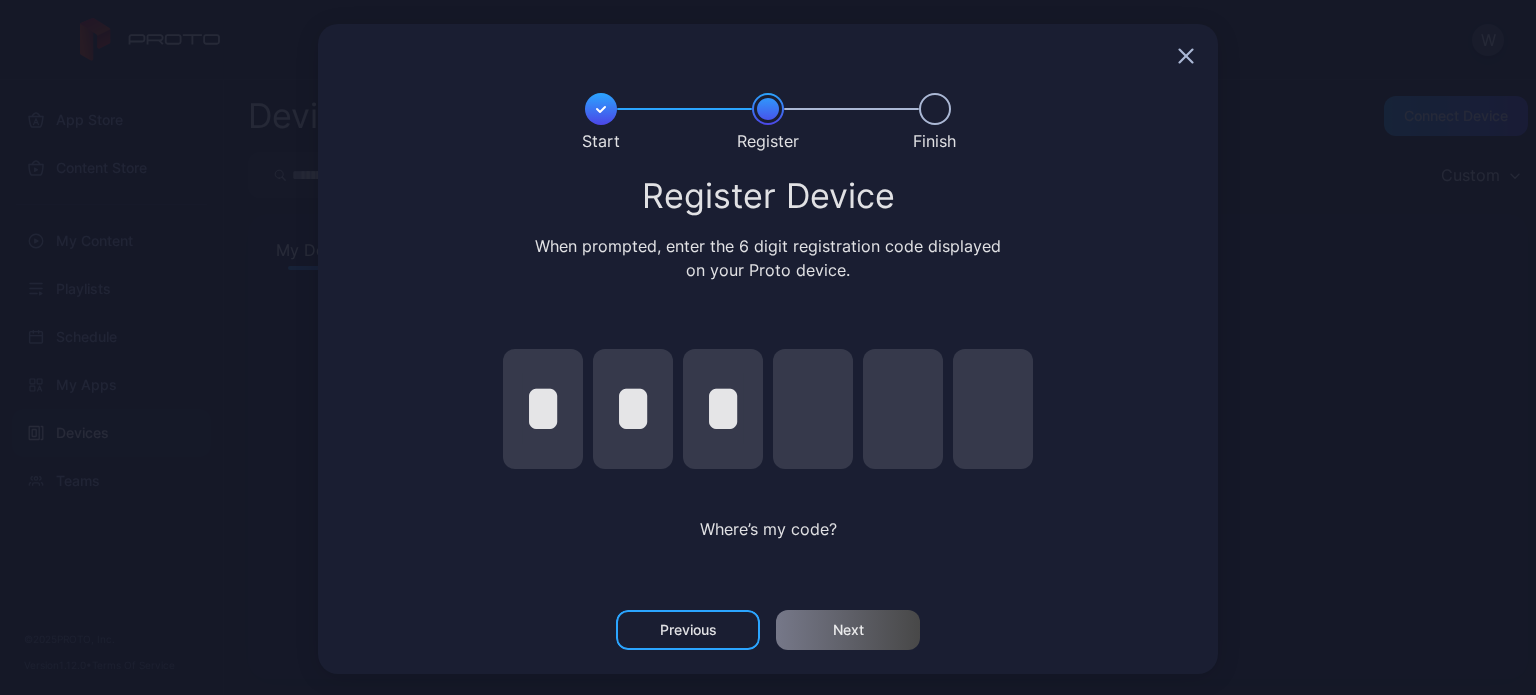 type on "*" 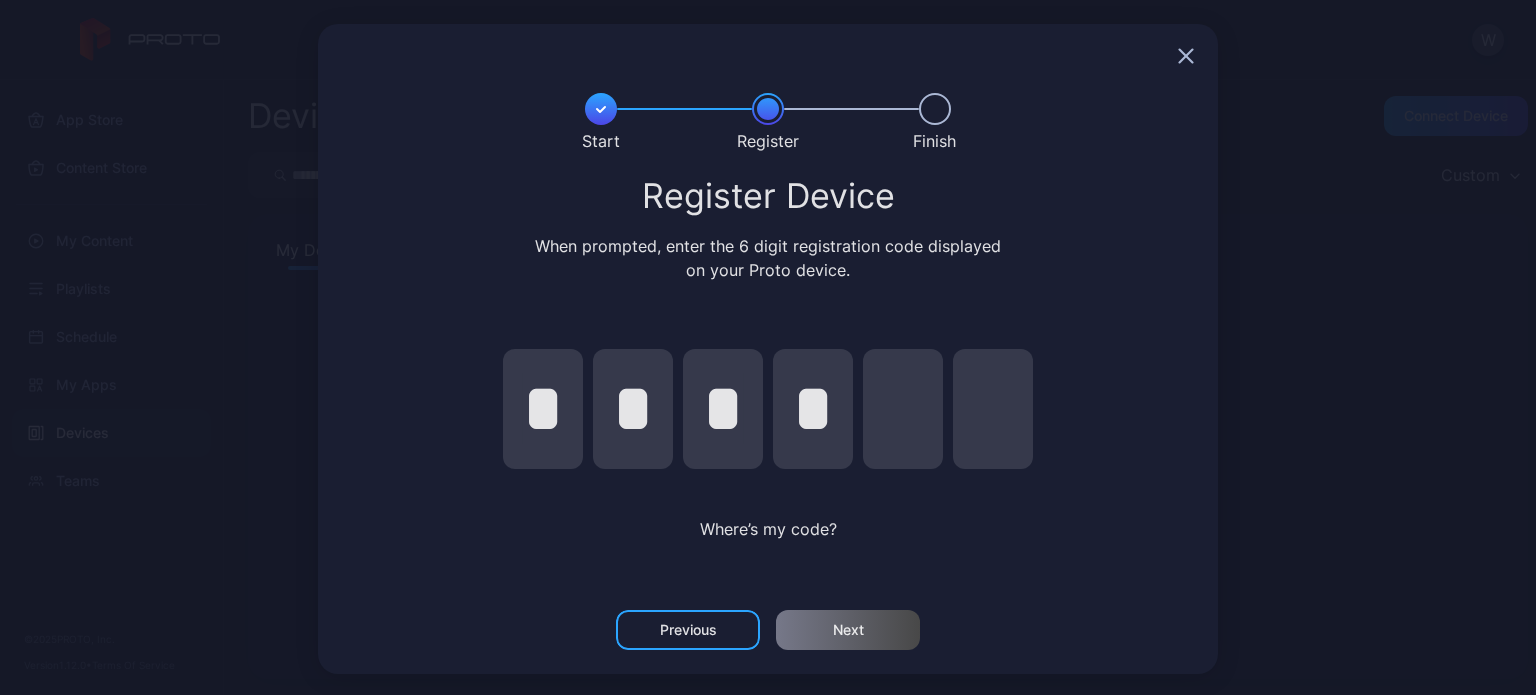 type on "*" 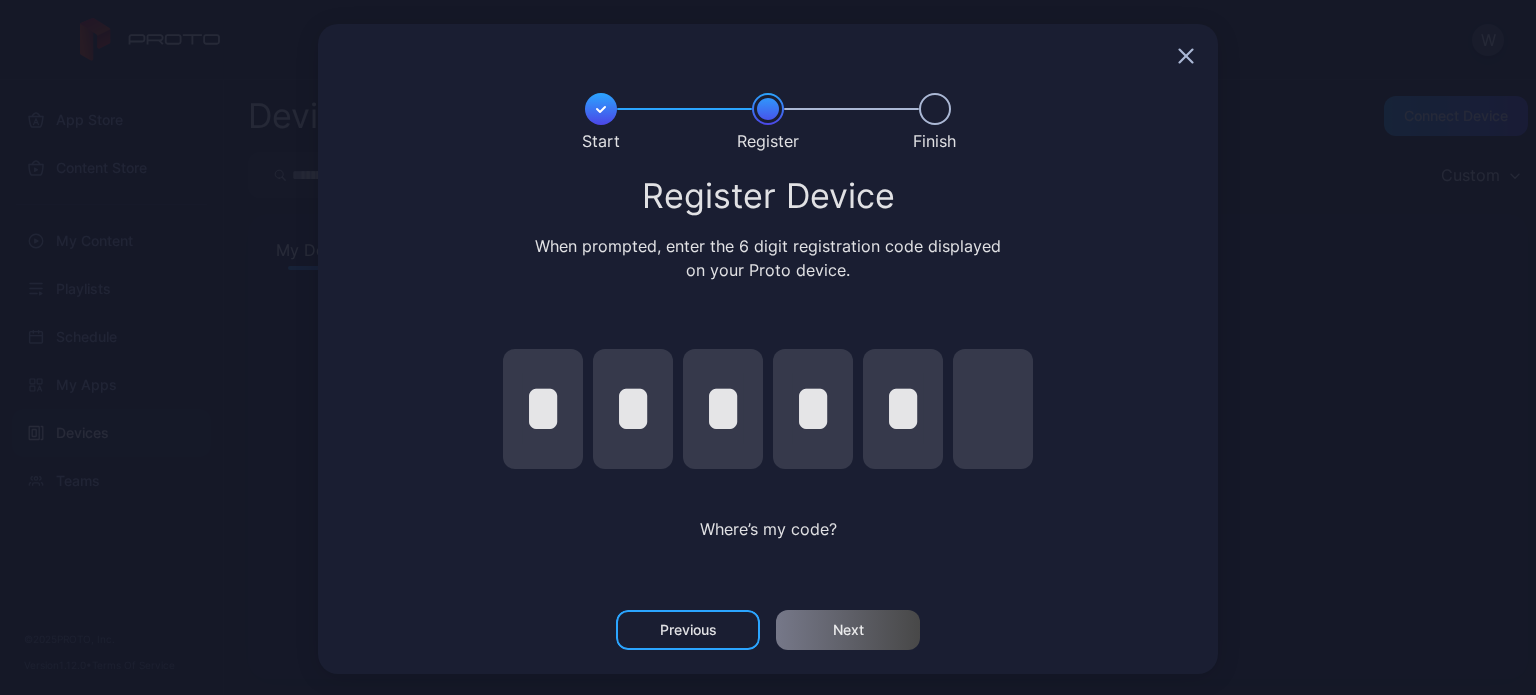 type on "*" 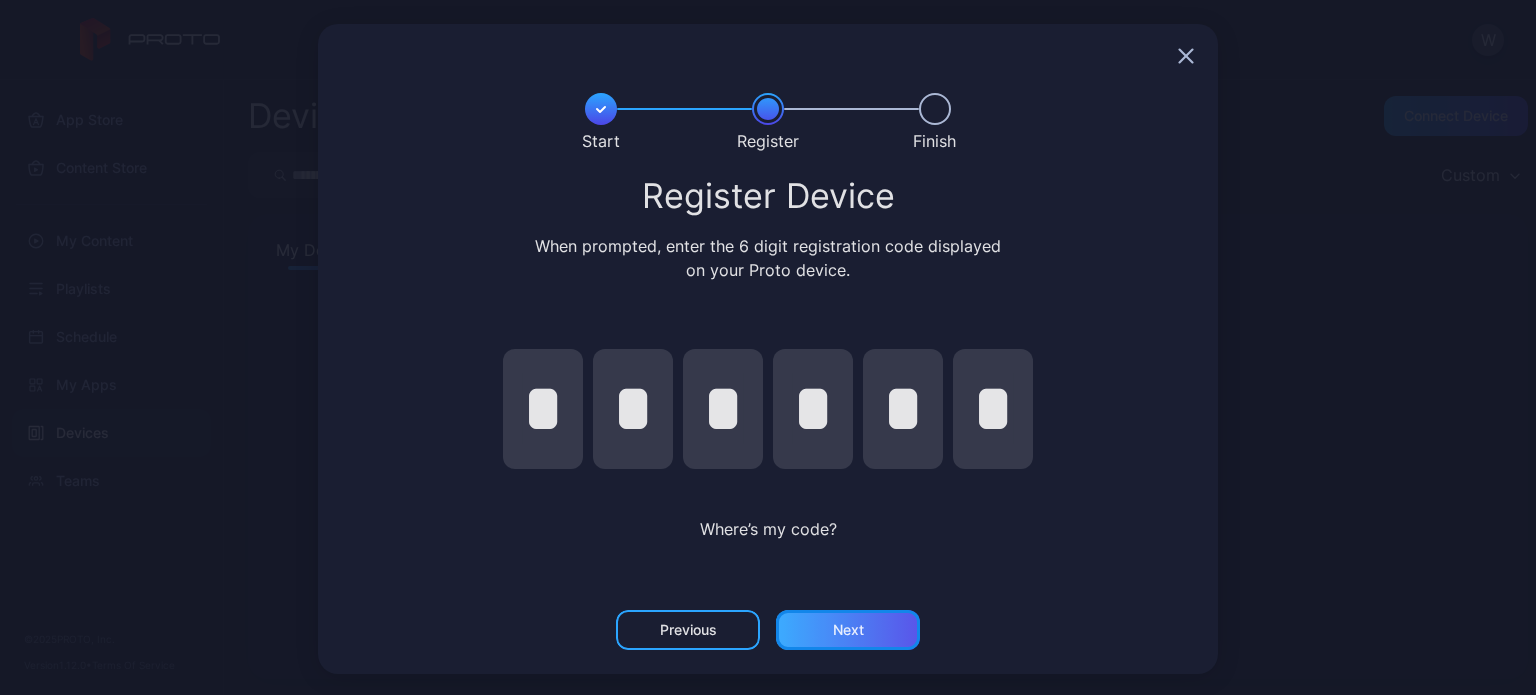 click on "Next" at bounding box center (848, 630) 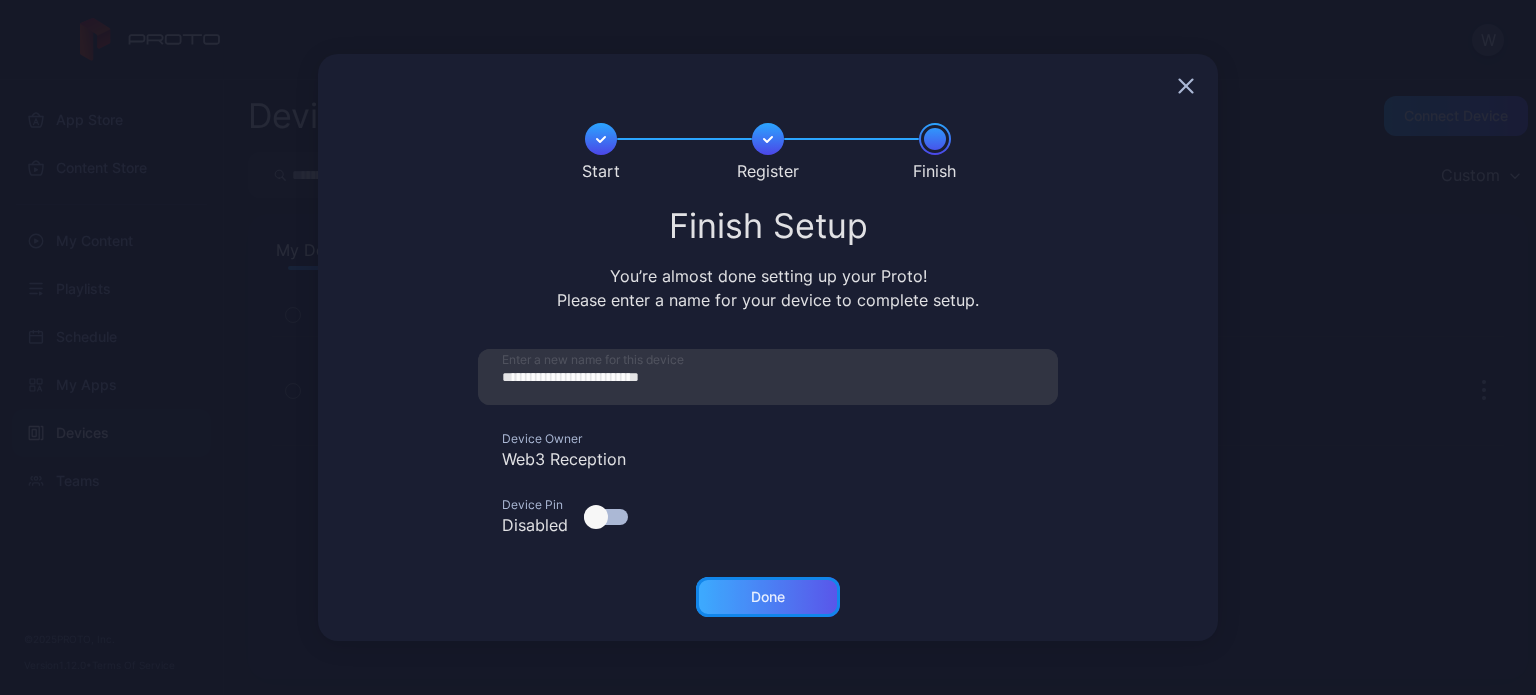 click on "Done" at bounding box center [768, 597] 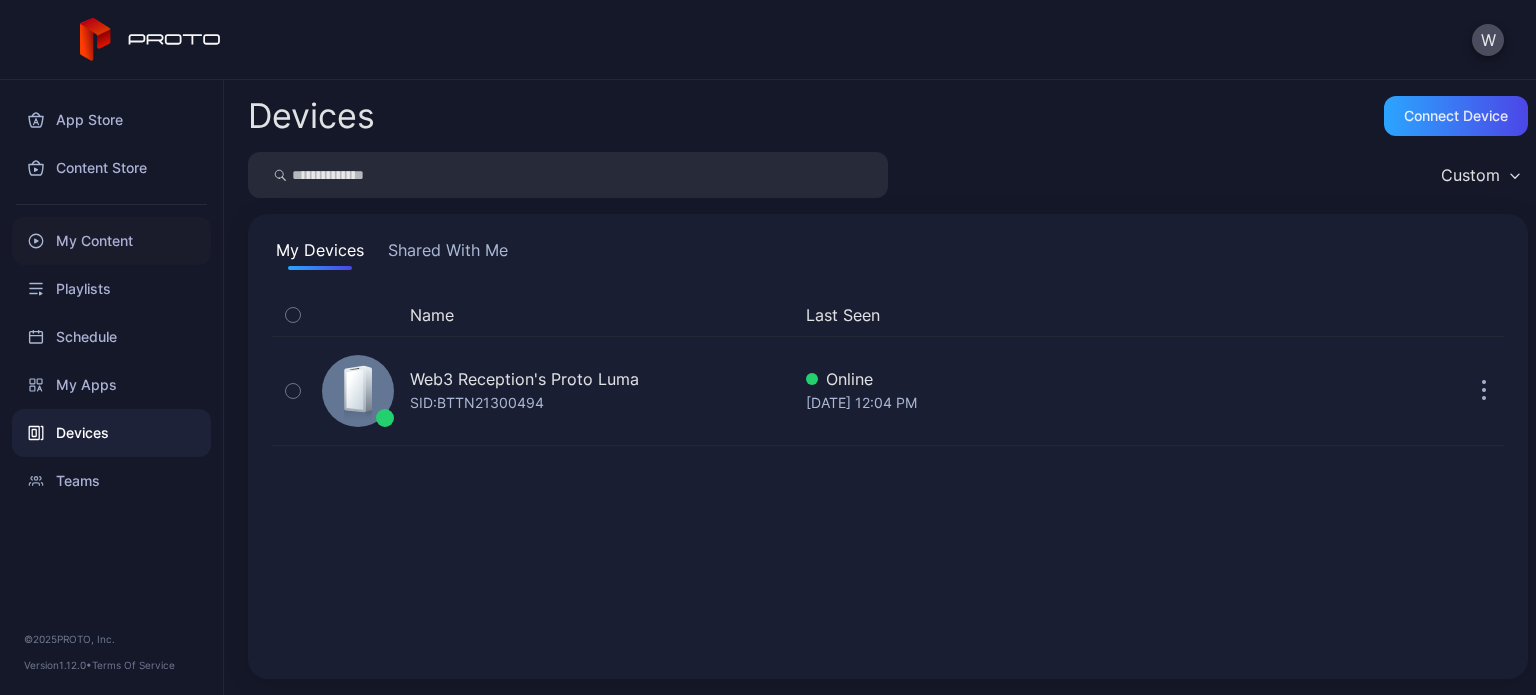 click on "My Content" at bounding box center (111, 241) 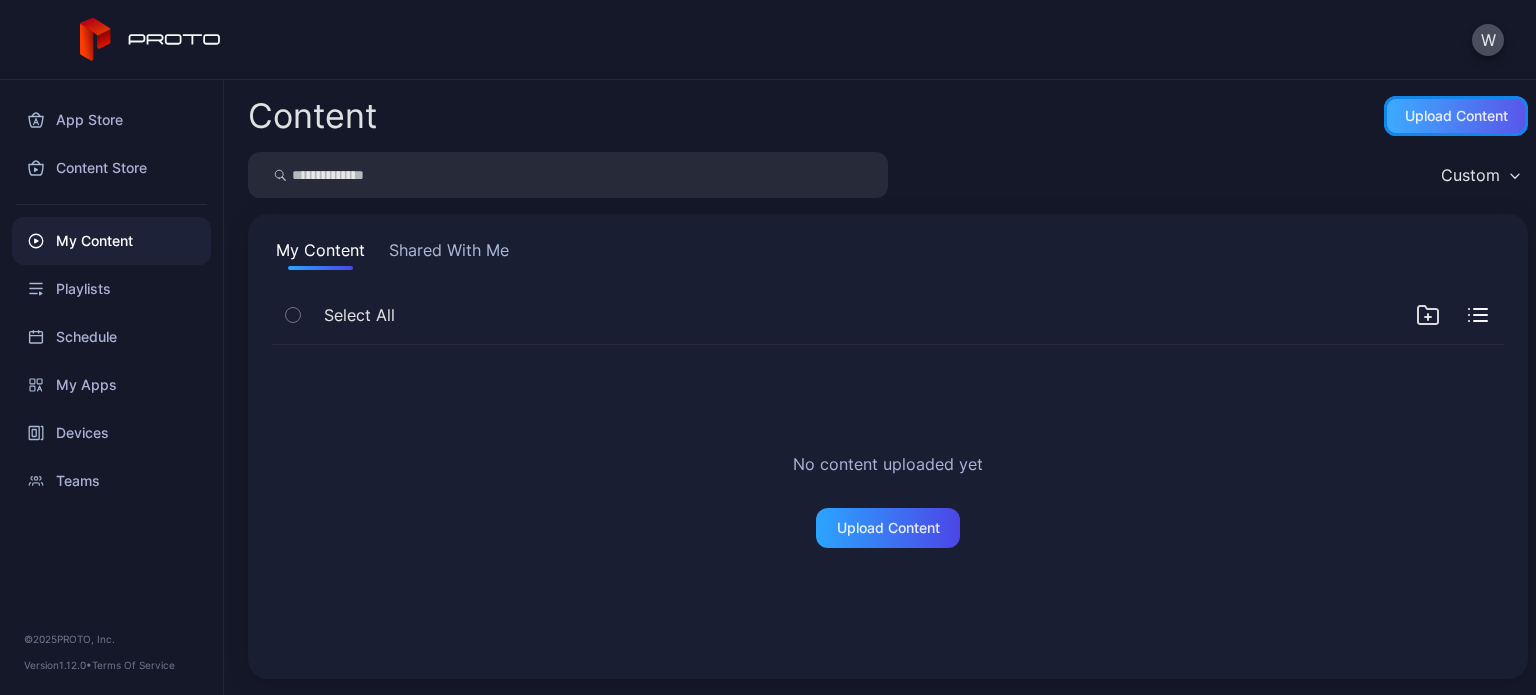 click on "Upload Content" at bounding box center (1456, 116) 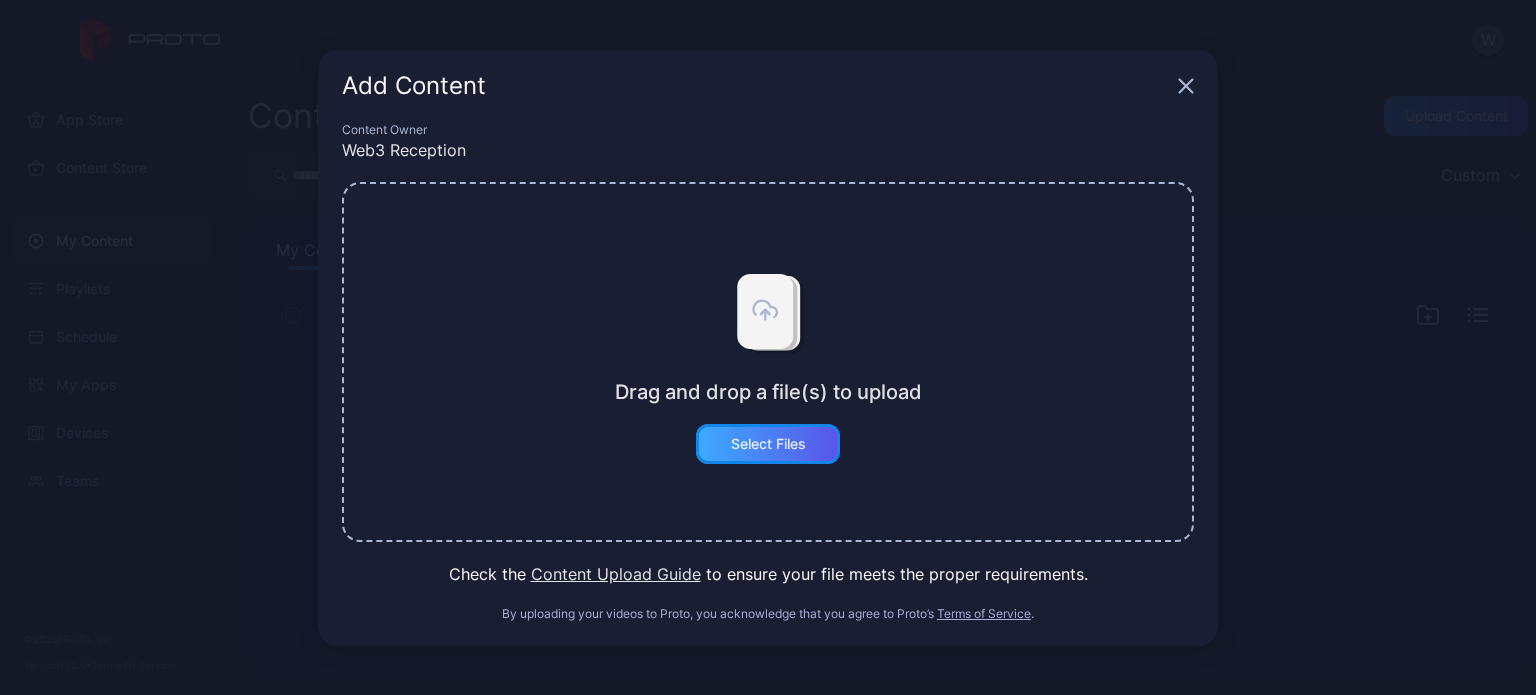 click on "Select Files" at bounding box center (768, 444) 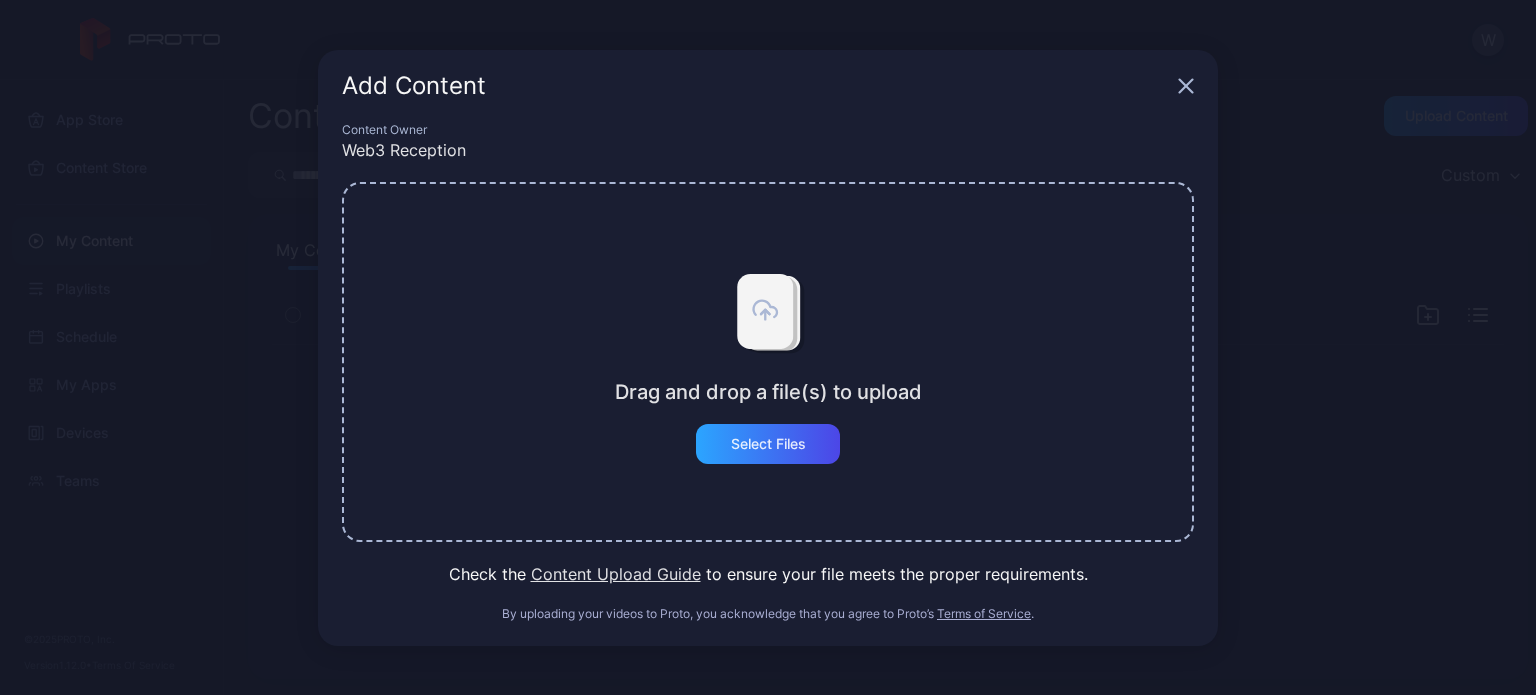 click 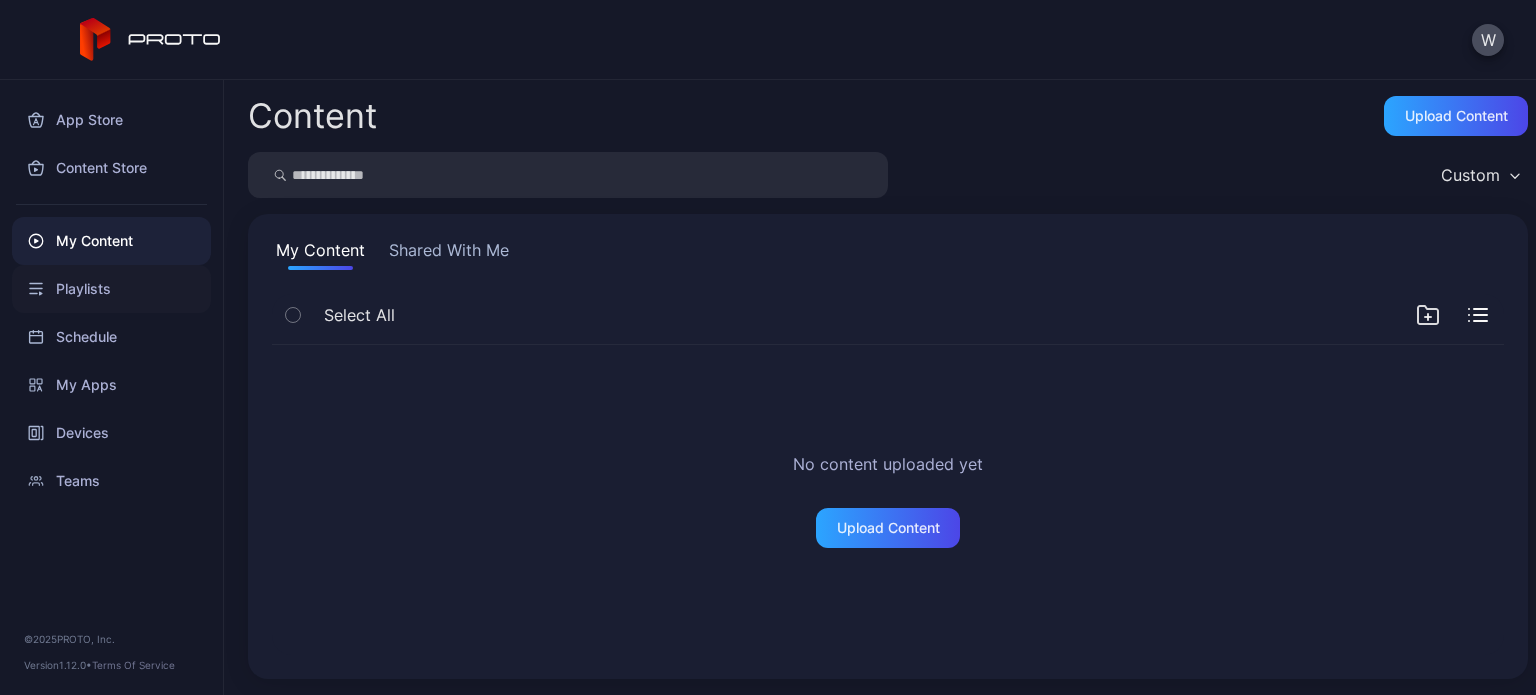 click on "Playlists" at bounding box center [111, 289] 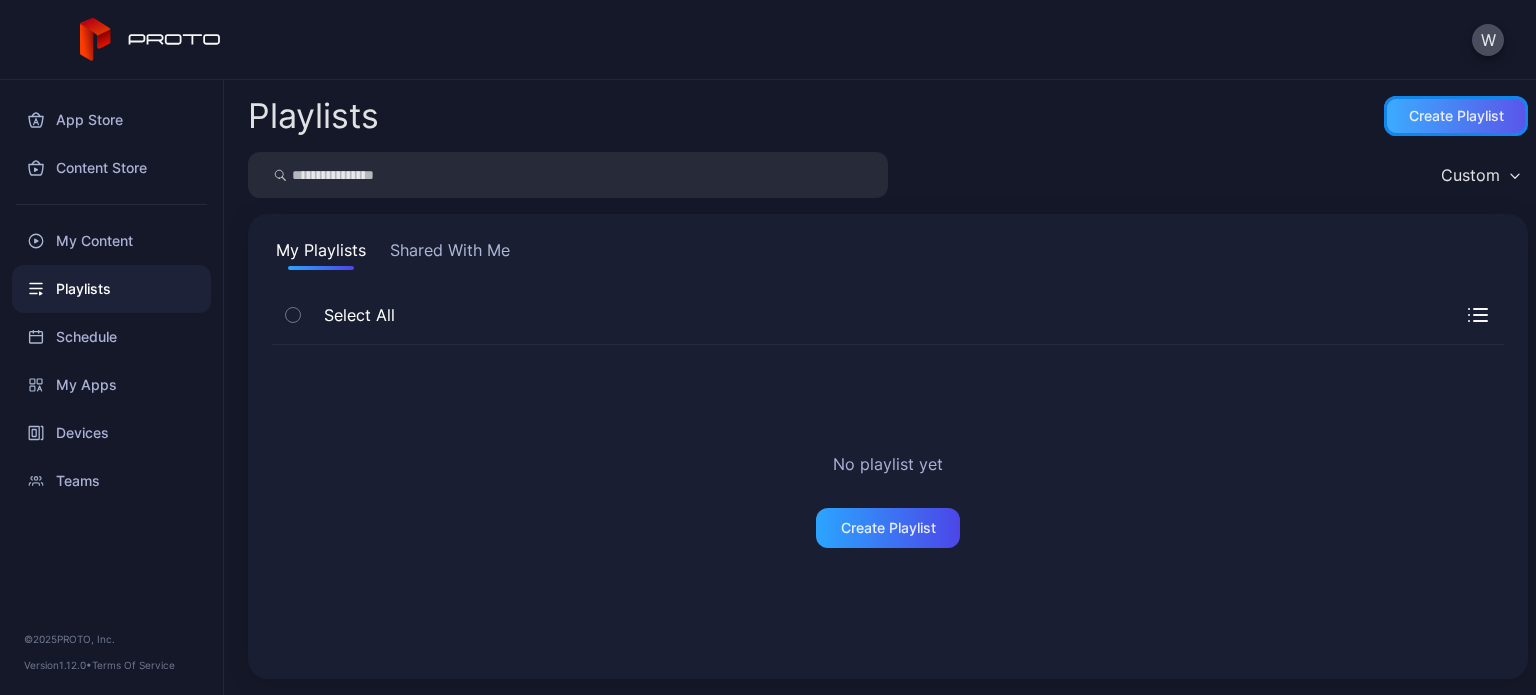 click on "Create Playlist" at bounding box center [1456, 116] 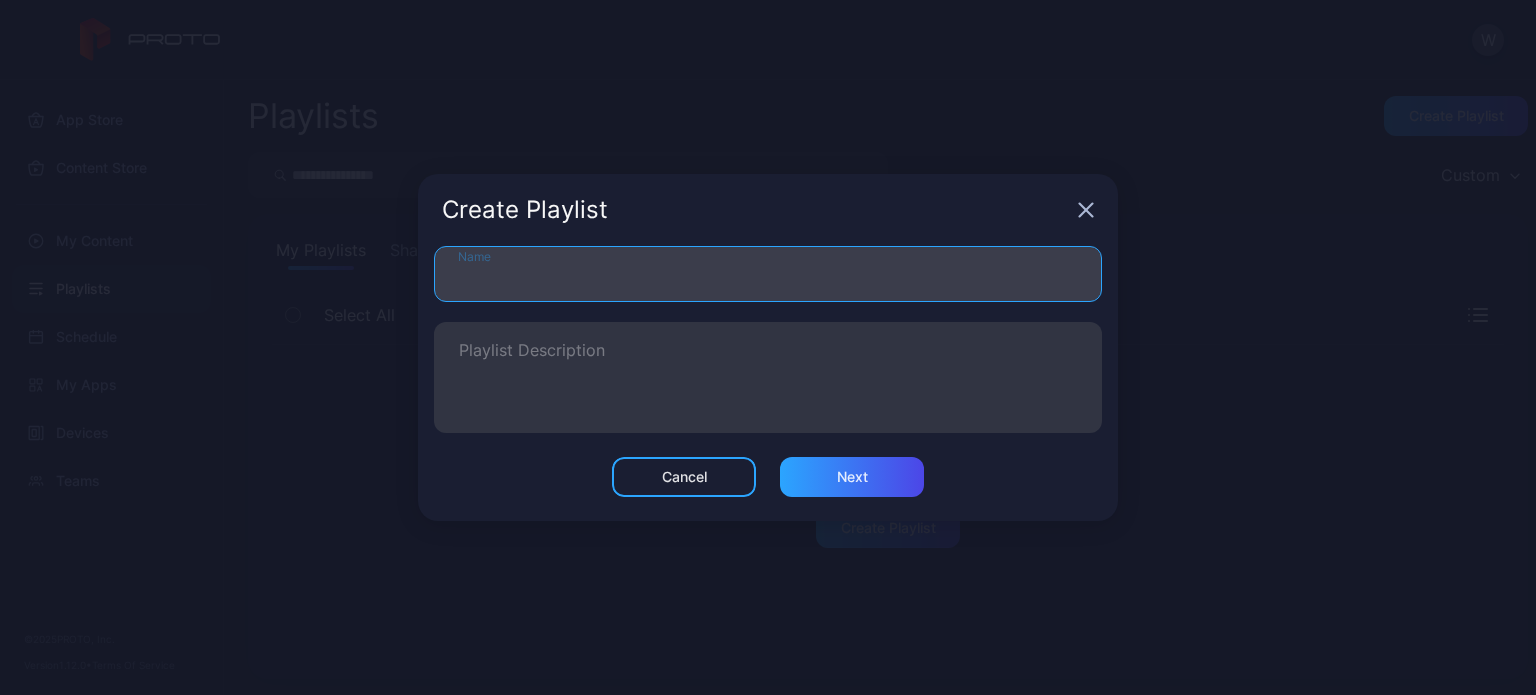 click on "Name" at bounding box center (768, 274) 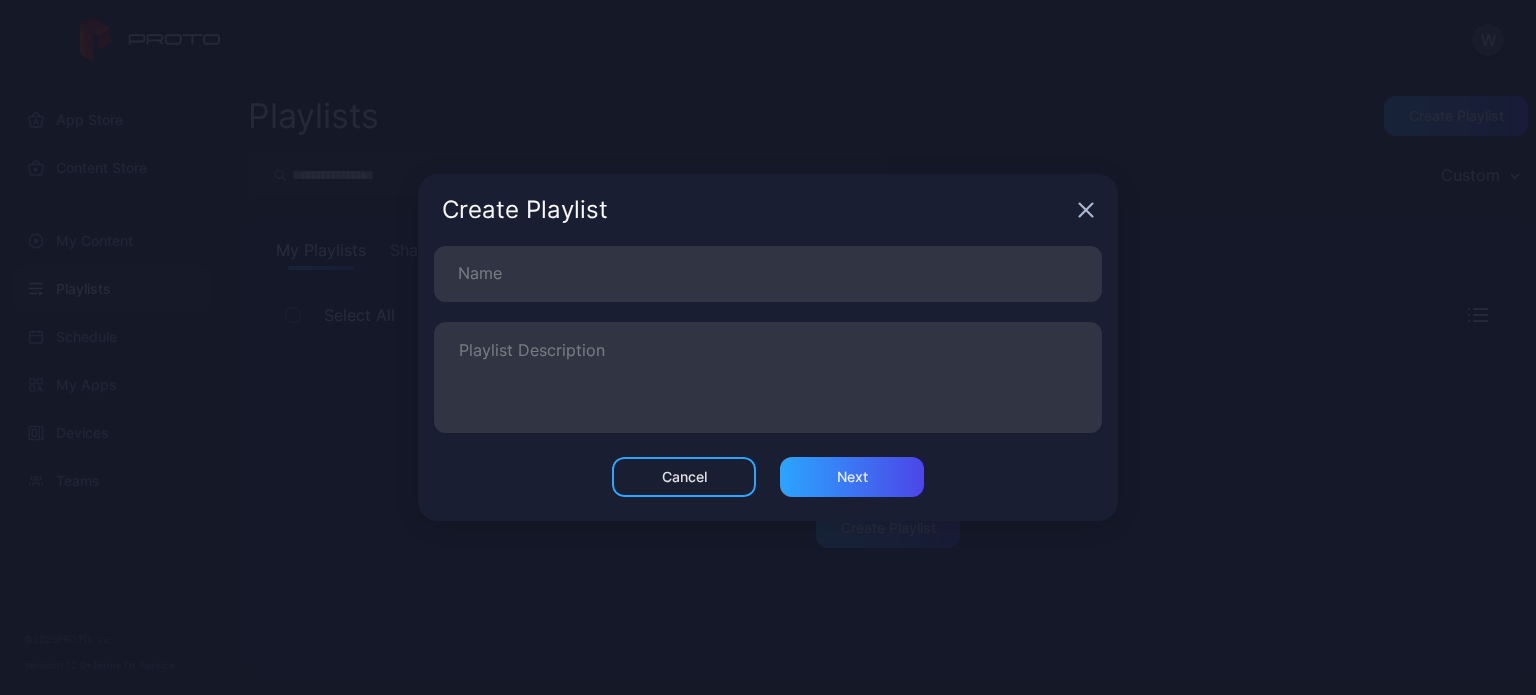 click on "Create Playlist" at bounding box center (768, 210) 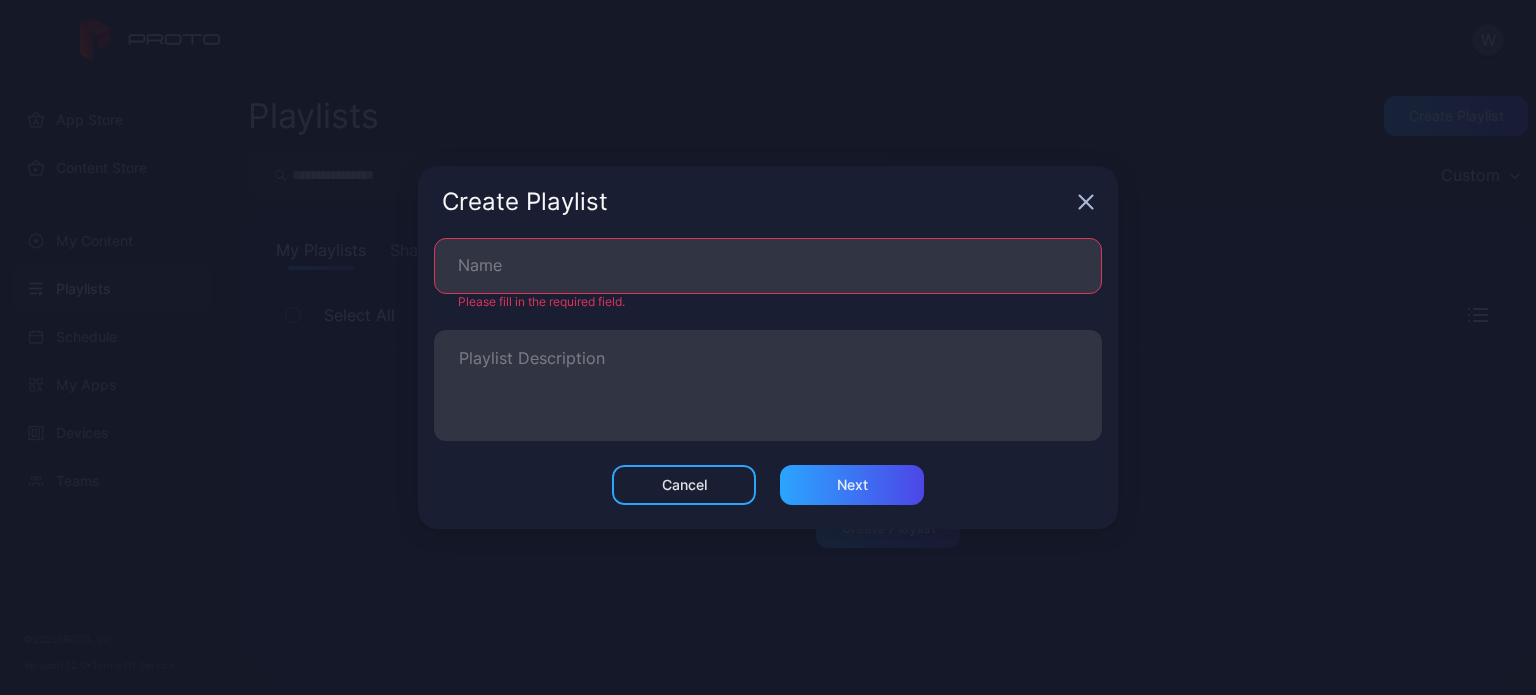 click 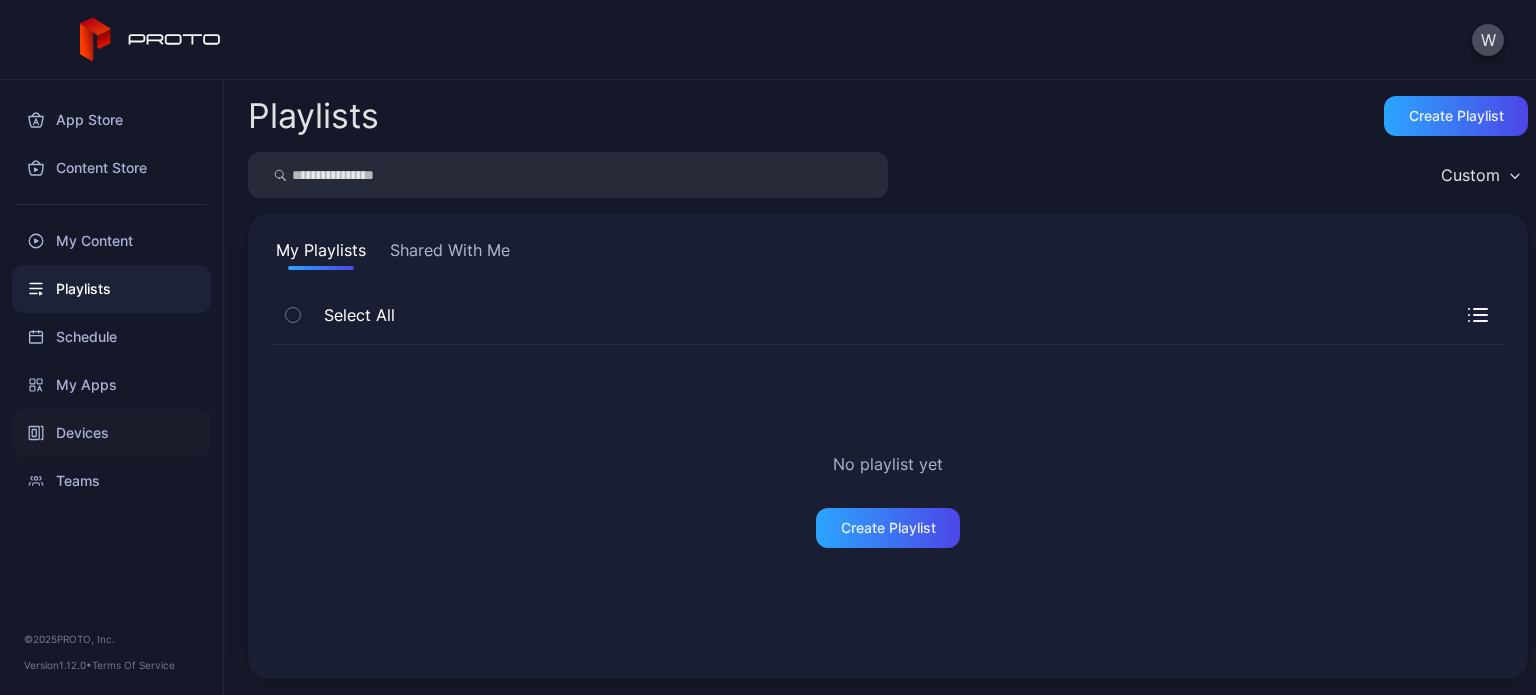 click on "Devices" at bounding box center (111, 433) 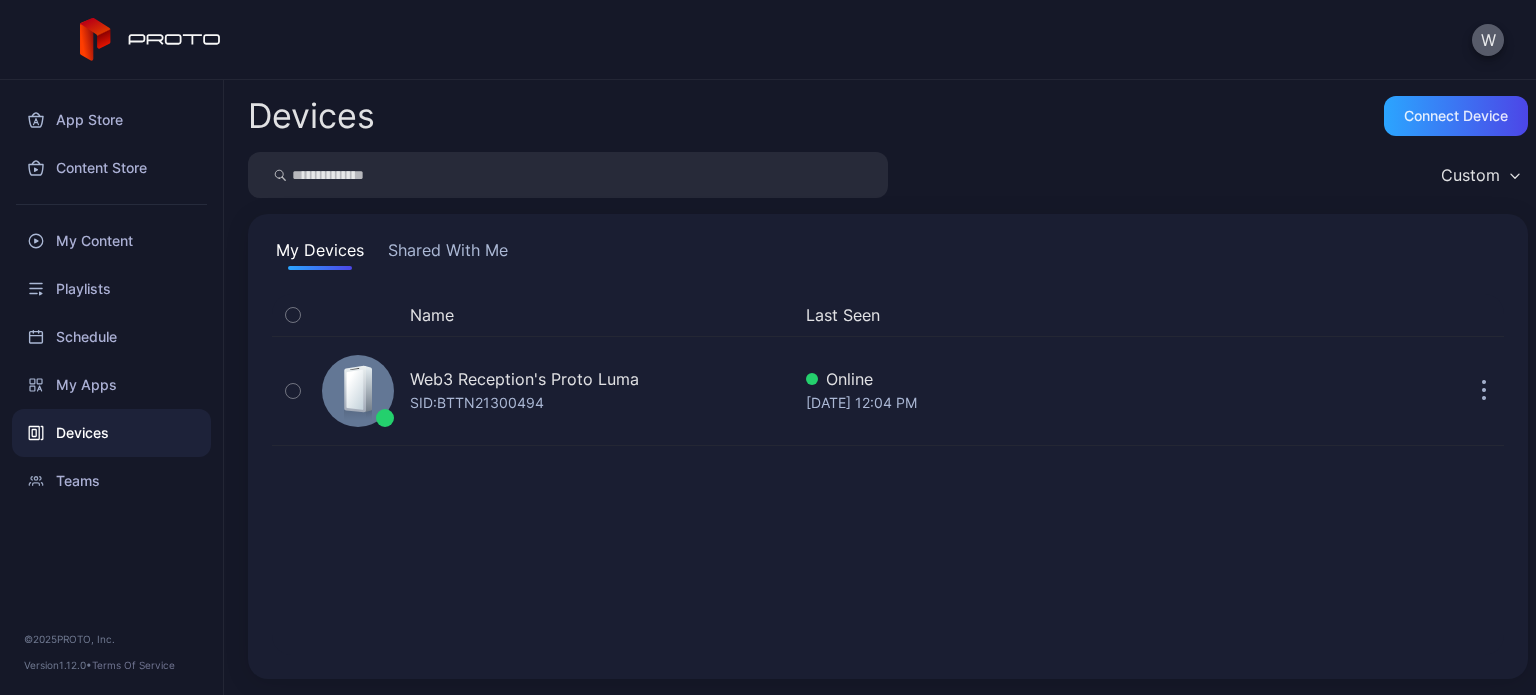 click on "W" at bounding box center (1488, 40) 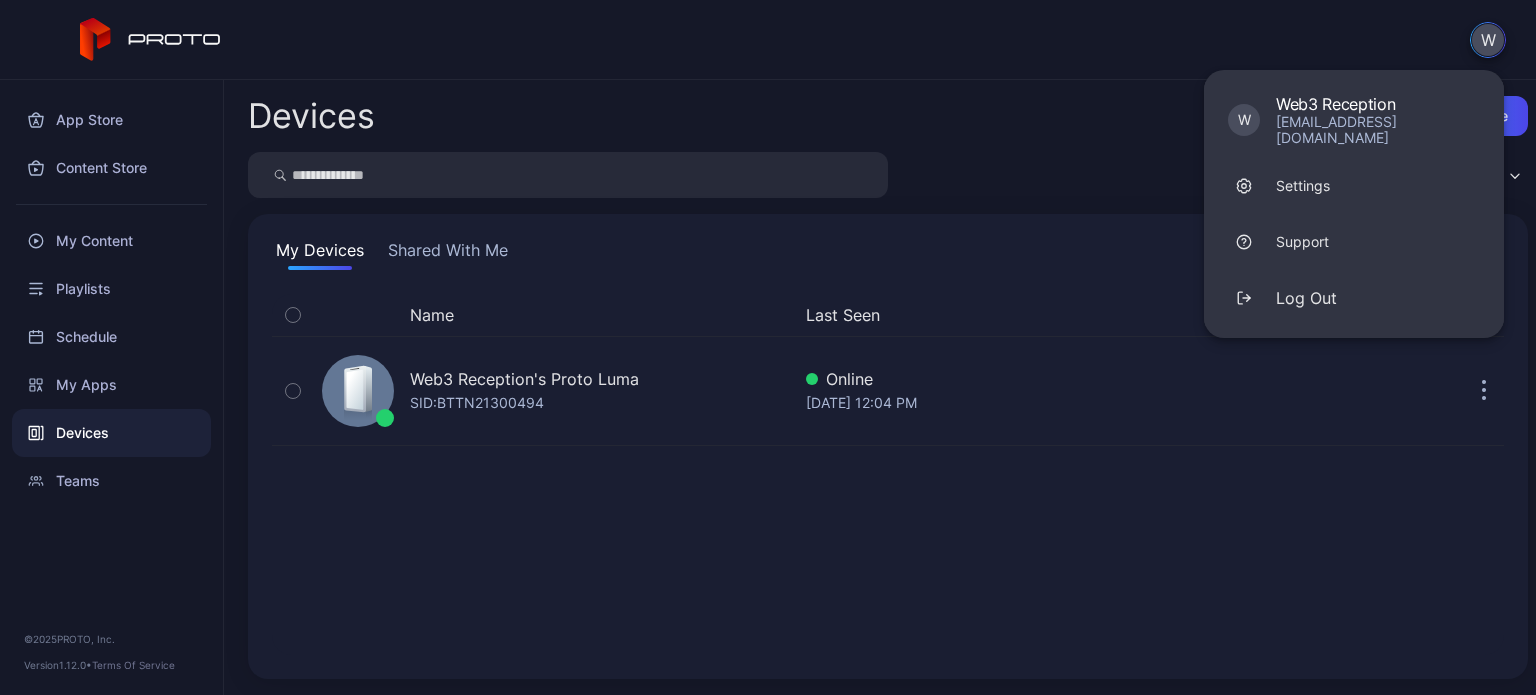 click on "W W Web3 Reception reception@web3productions.com Settings Support Log Out" at bounding box center [768, 40] 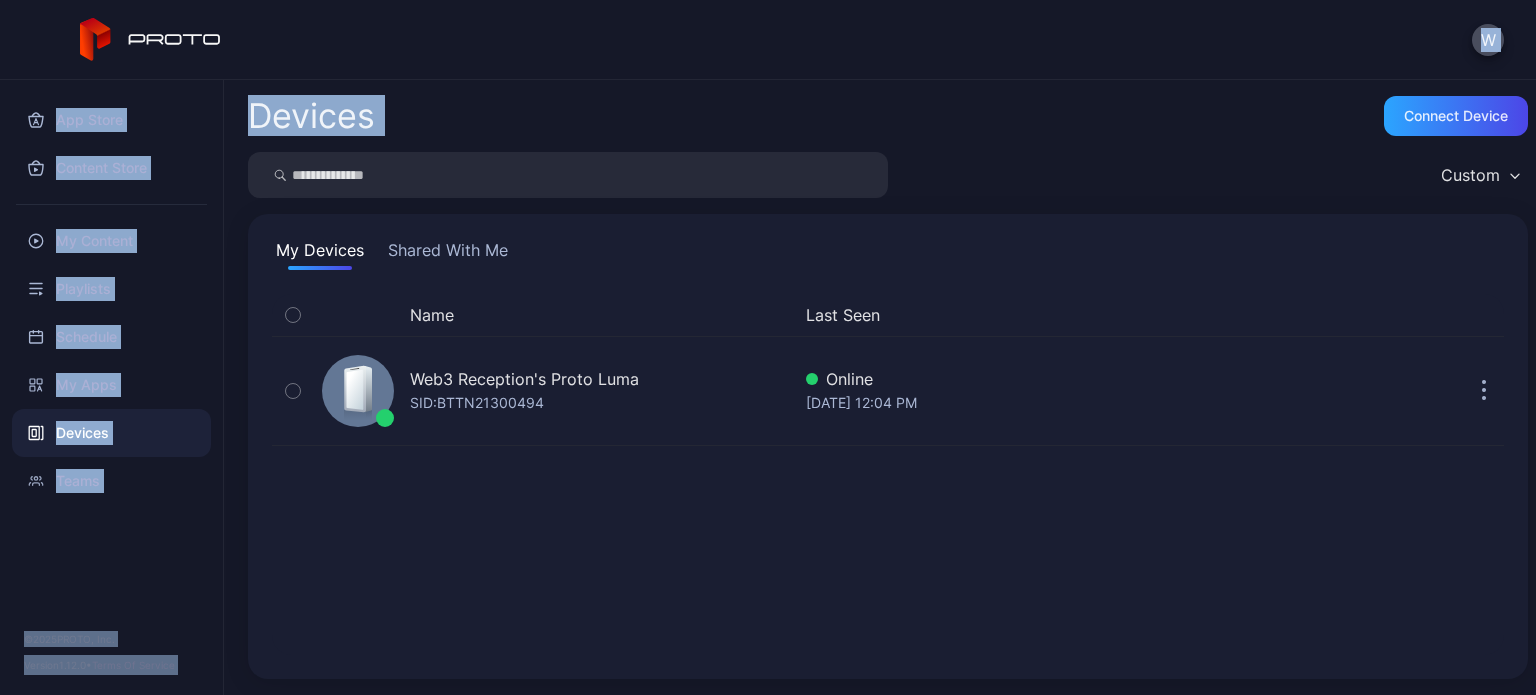 drag, startPoint x: 1370, startPoint y: 0, endPoint x: 1323, endPoint y: -121, distance: 129.80756 